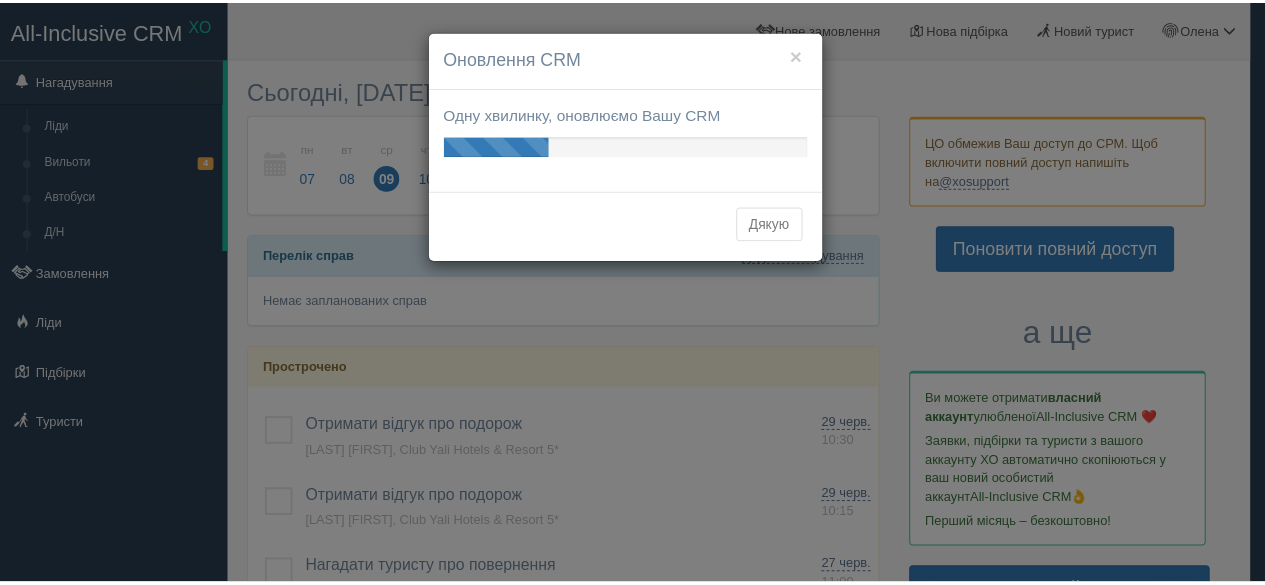 scroll, scrollTop: 0, scrollLeft: 0, axis: both 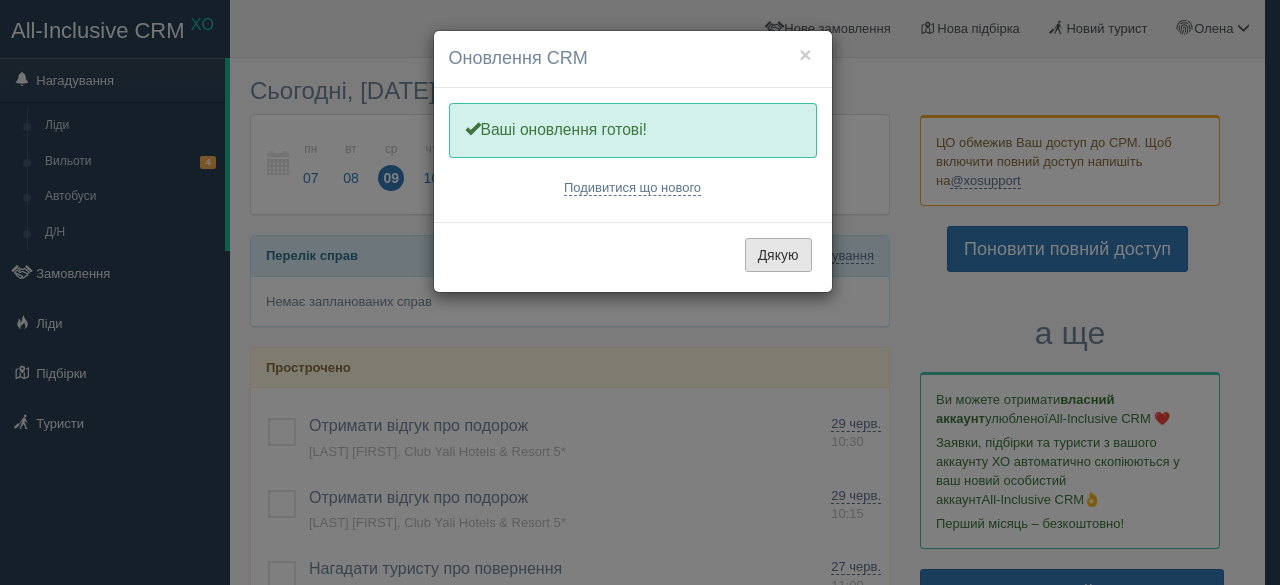 click on "Дякую" at bounding box center [778, 255] 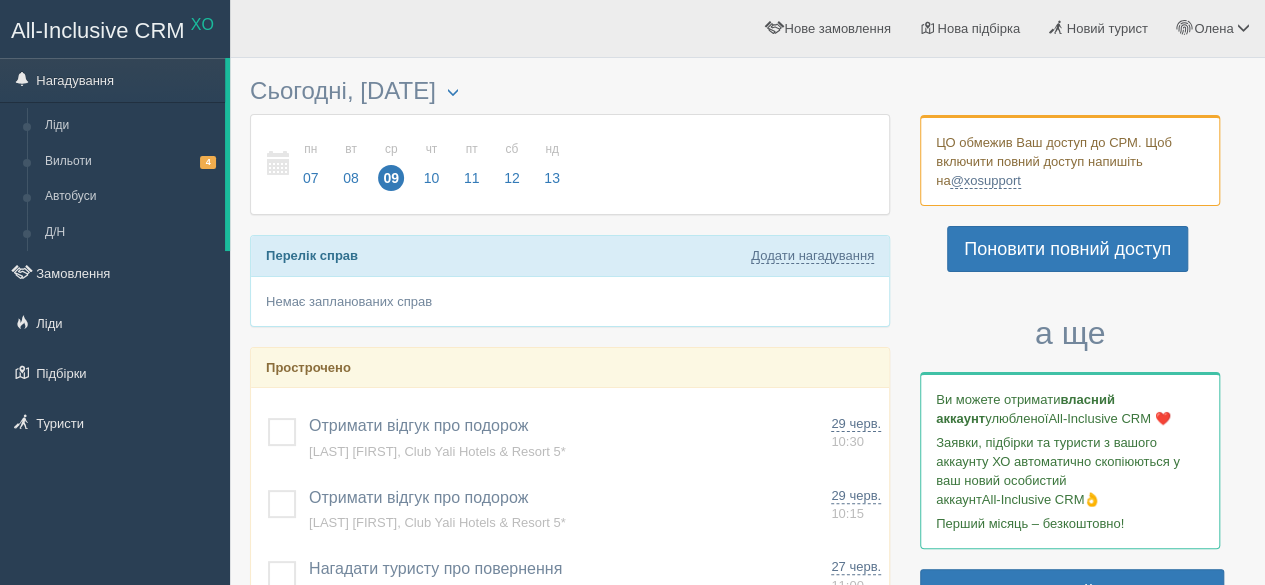 scroll, scrollTop: 11, scrollLeft: 0, axis: vertical 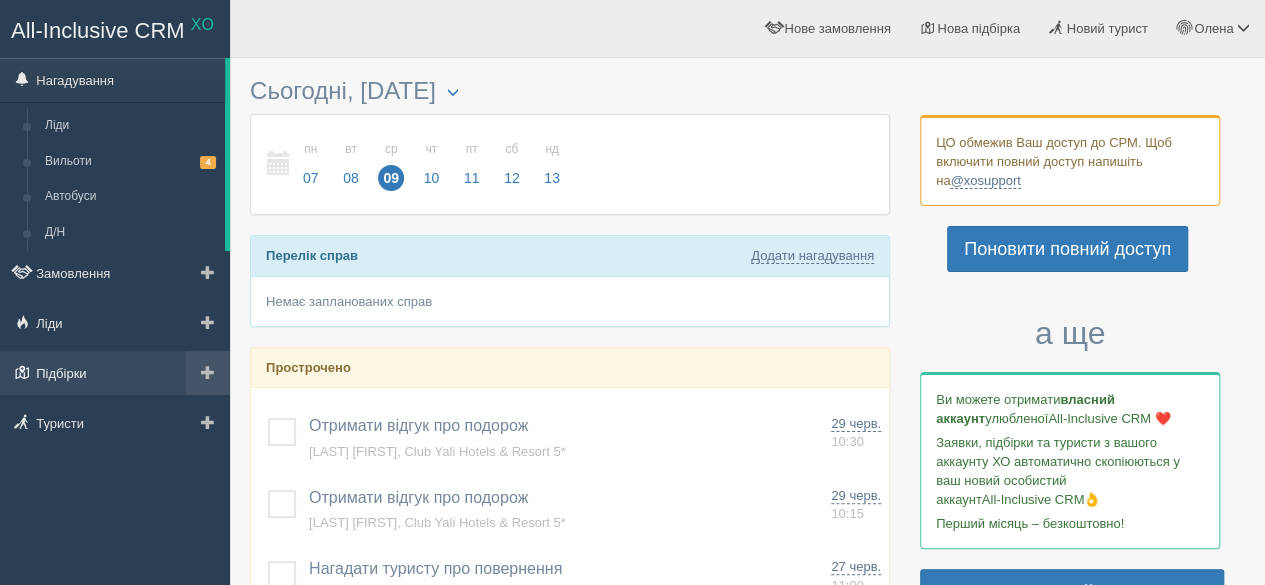 click on "Підбірки" at bounding box center [115, 373] 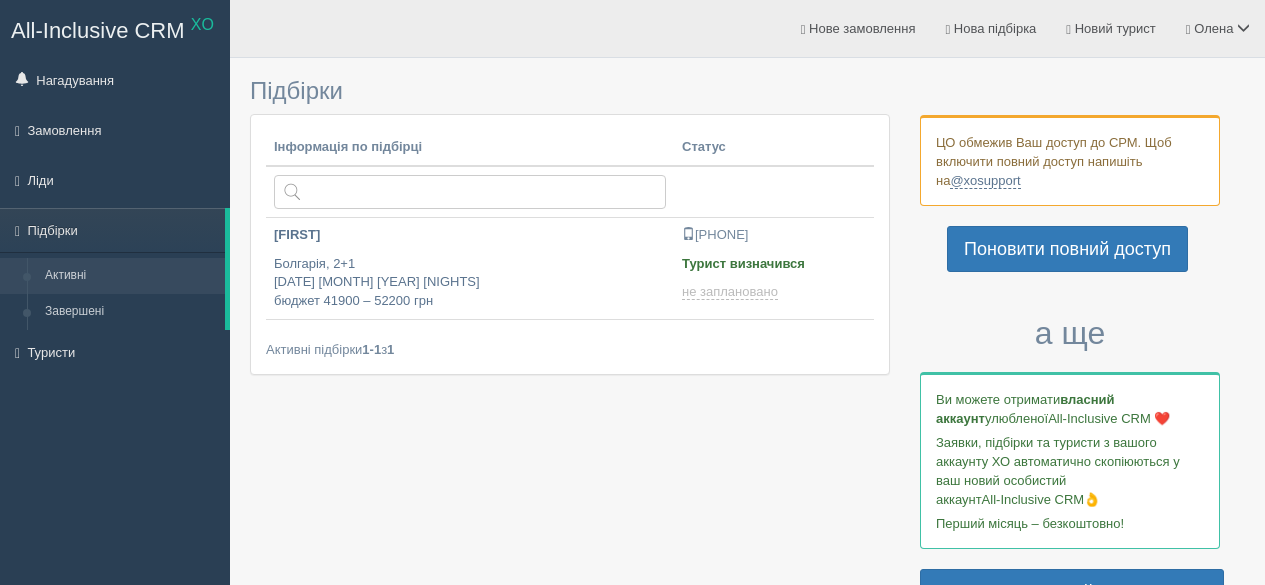 scroll, scrollTop: 0, scrollLeft: 0, axis: both 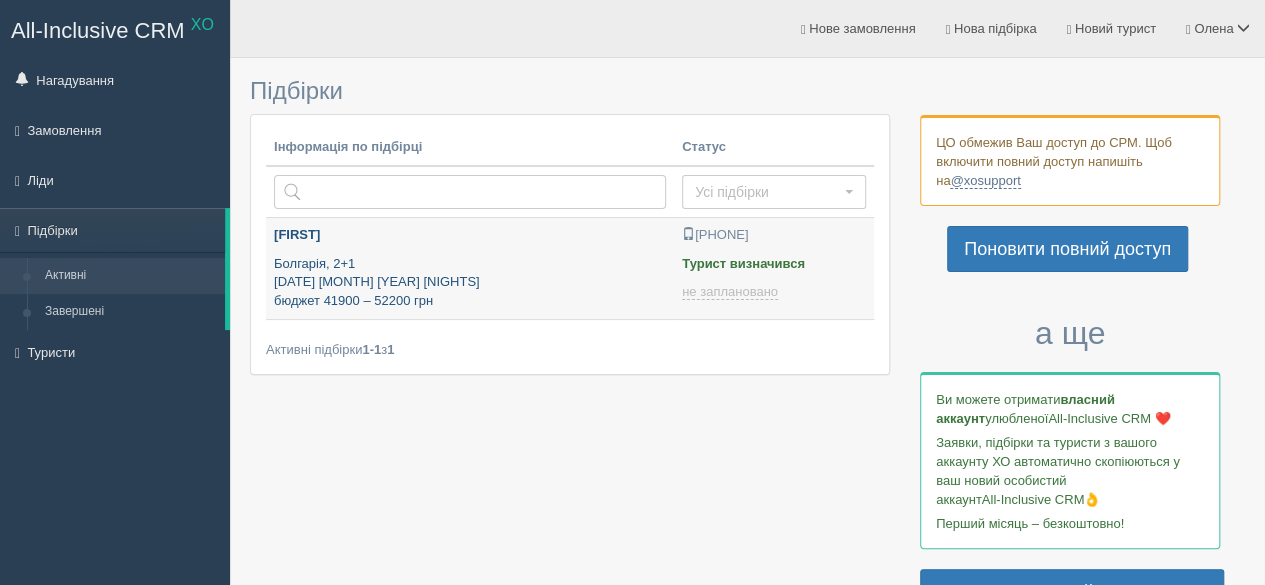 click on "[COUNTRY], 2+1 [DATE] [MONTH] [YEAR] [NIGHTS] [CURRENCY] – [CURRENCY]" at bounding box center (470, 283) 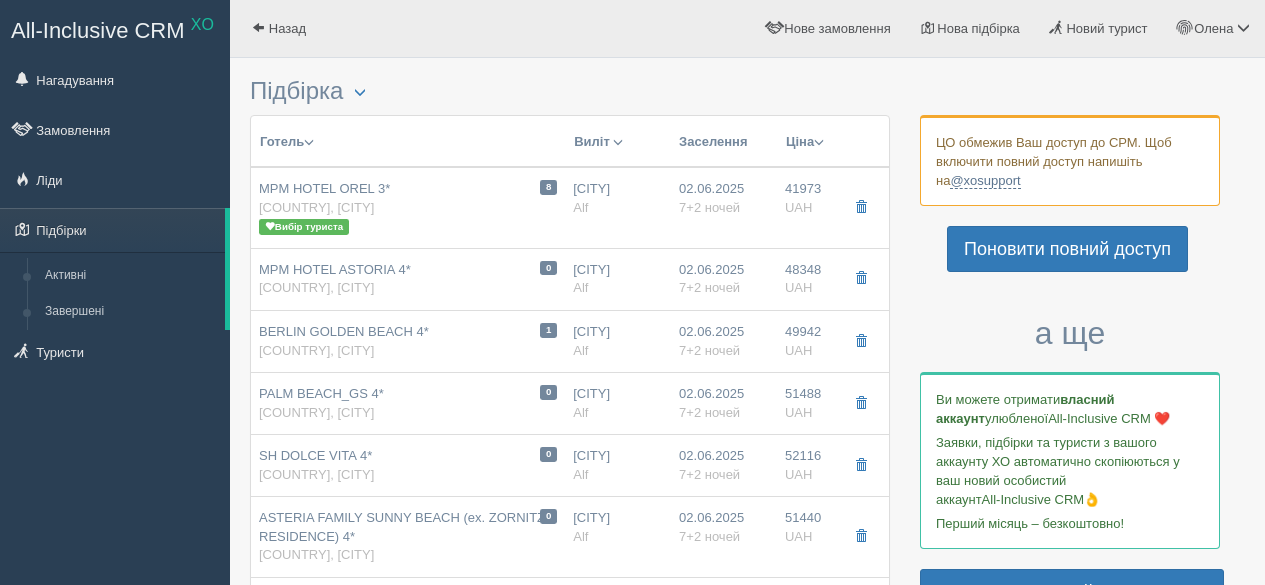 scroll, scrollTop: 0, scrollLeft: 0, axis: both 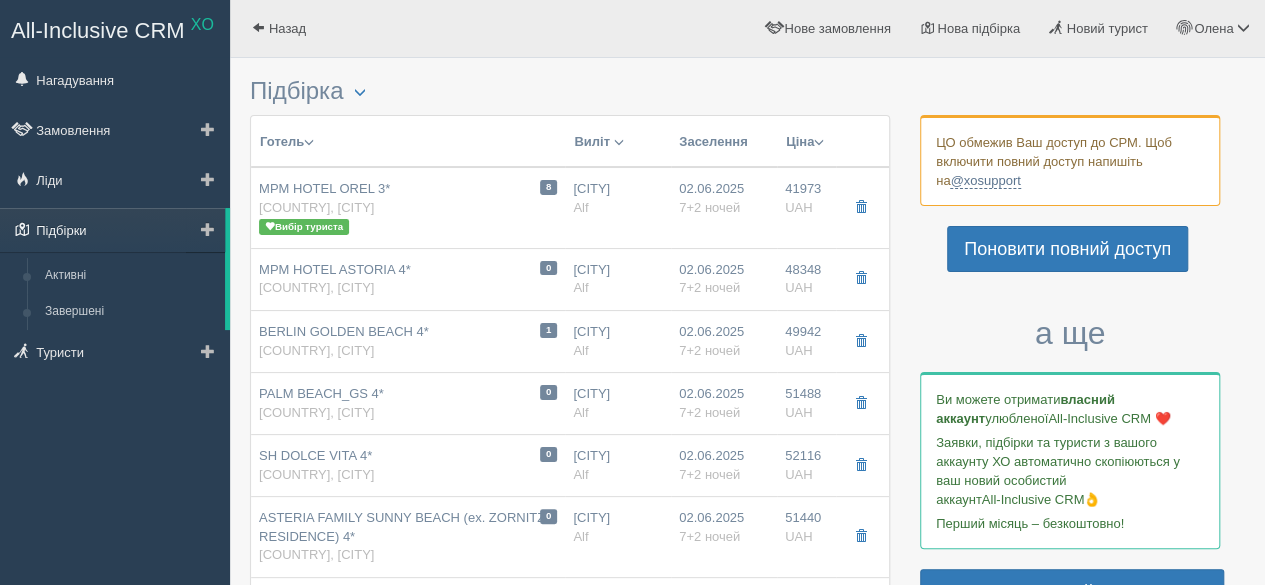 click on "Підбірки" at bounding box center [112, 230] 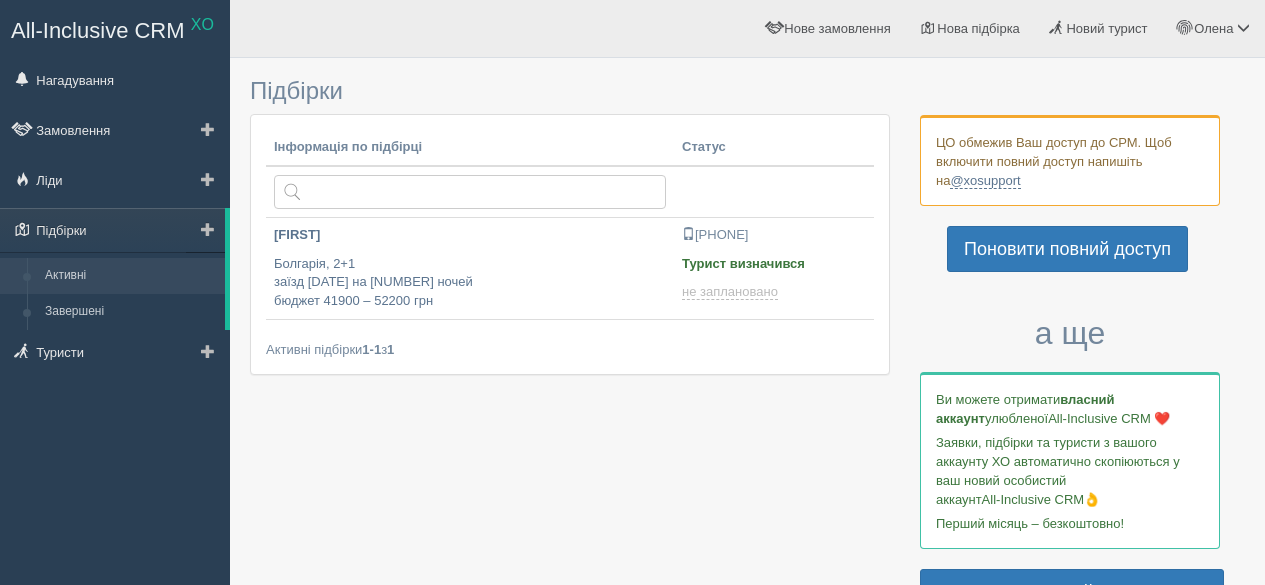 scroll, scrollTop: 0, scrollLeft: 0, axis: both 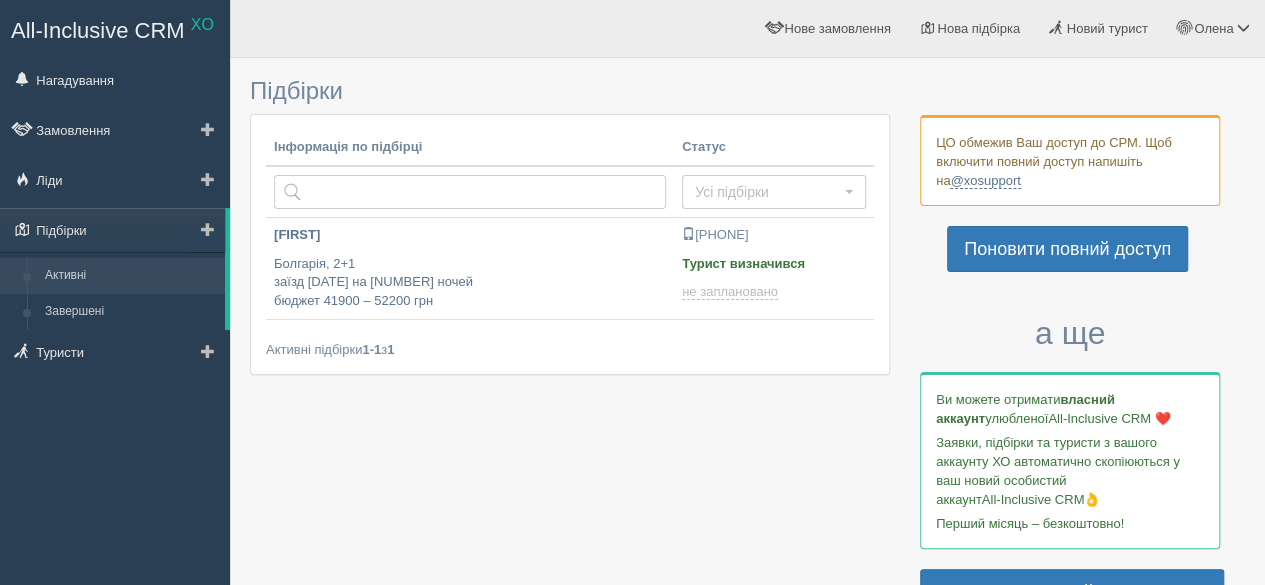 click at bounding box center (208, 229) 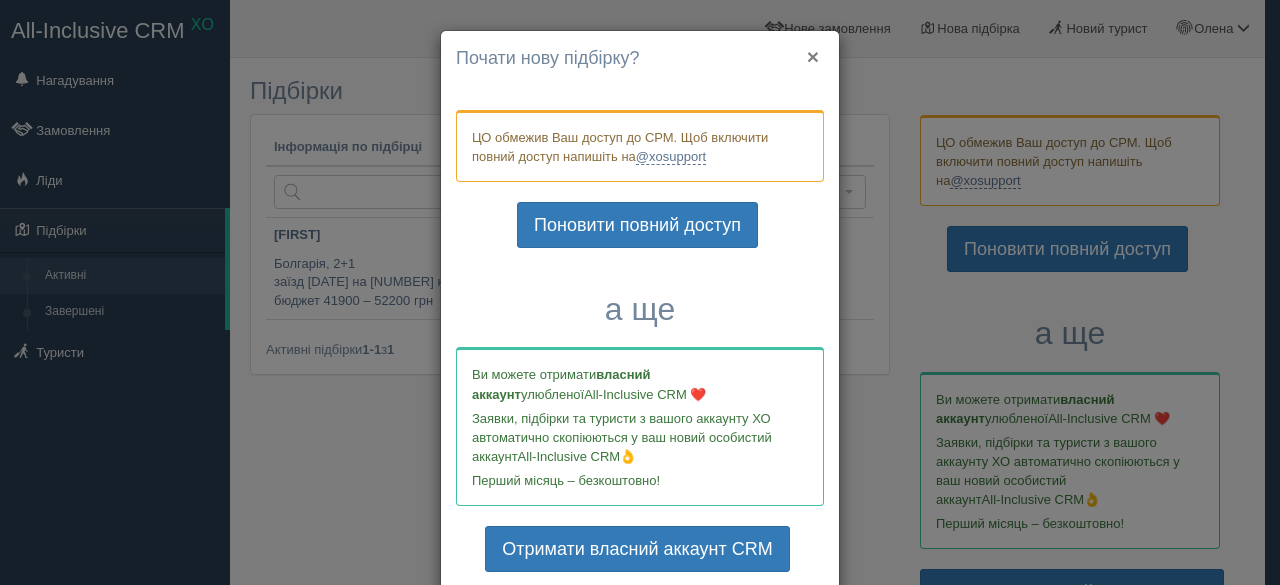 click on "×" at bounding box center [813, 56] 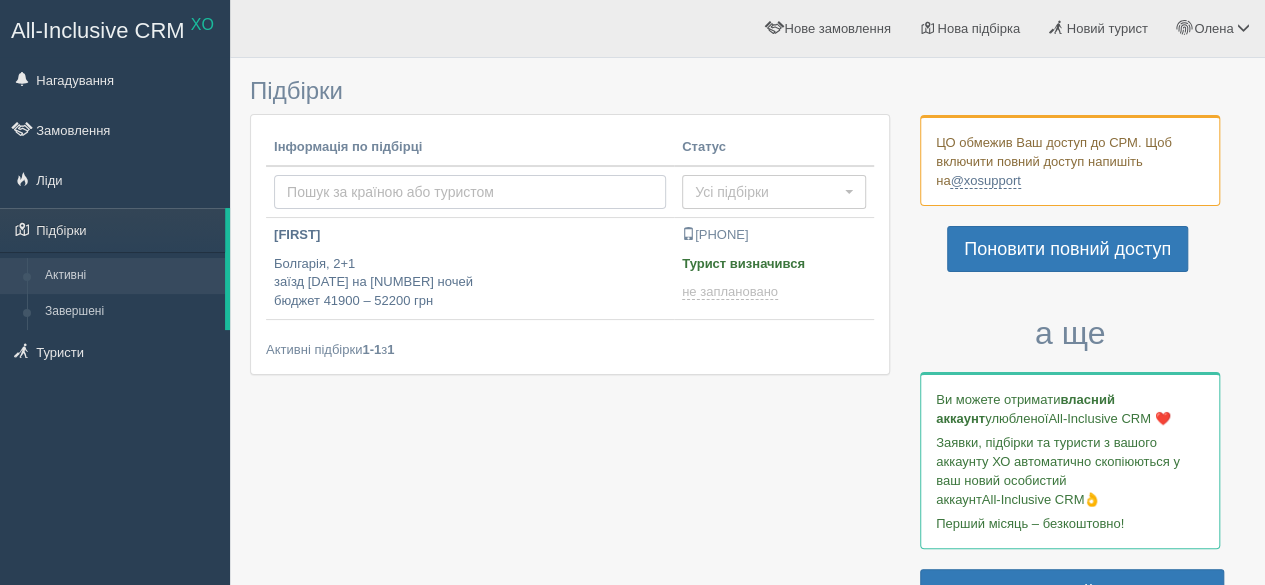 click at bounding box center (470, 192) 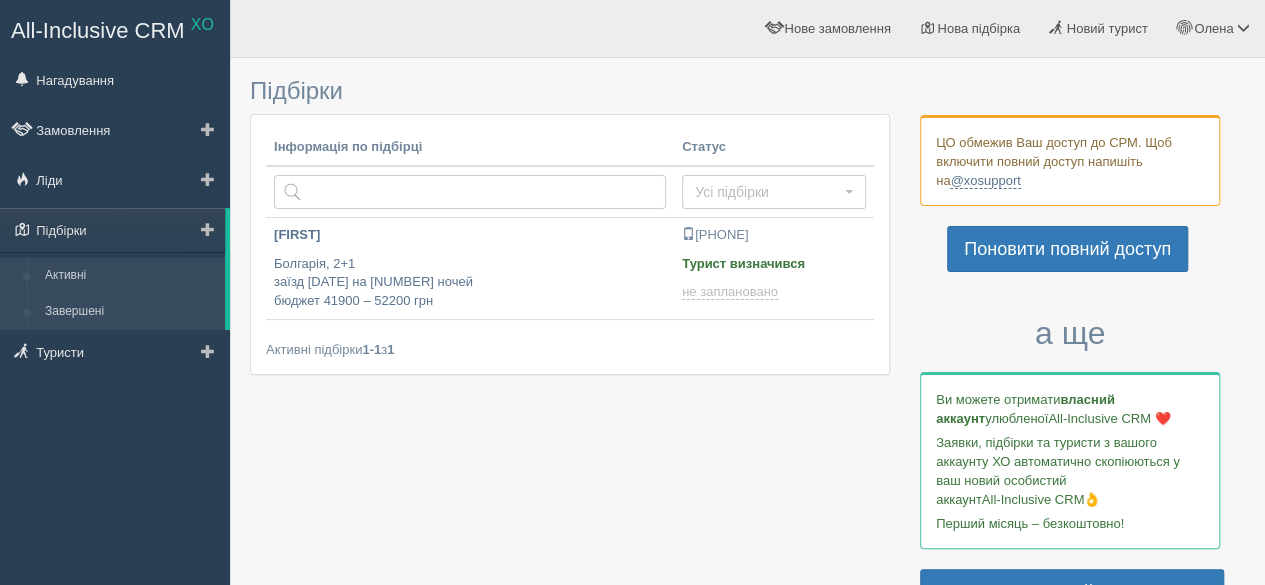 click on "Завершені" at bounding box center (130, 312) 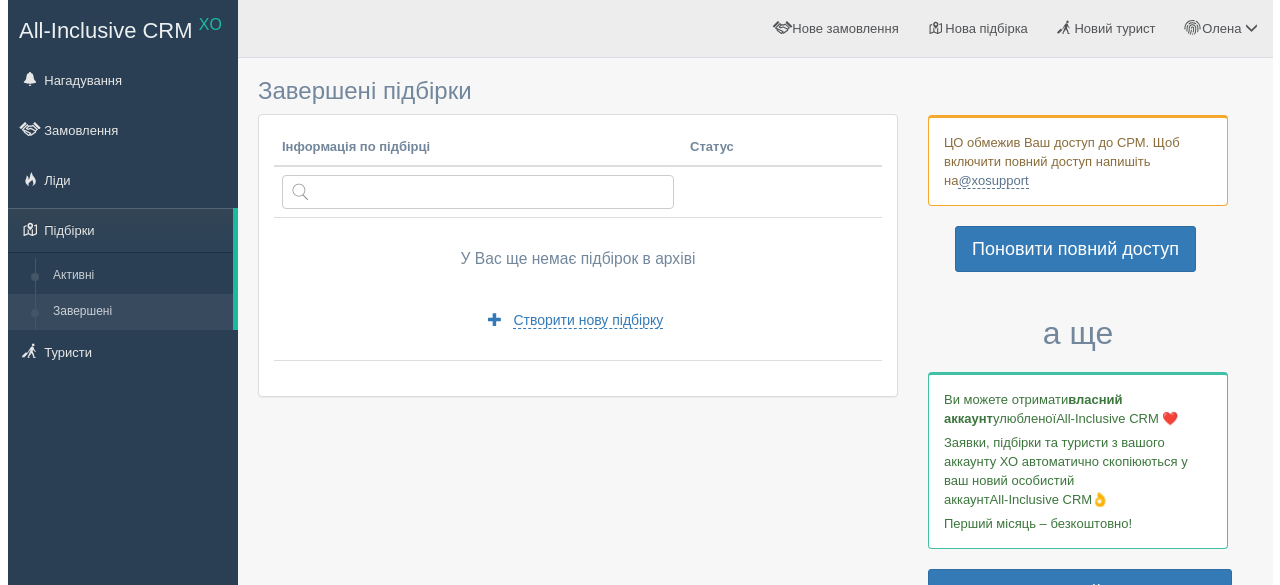 scroll, scrollTop: 0, scrollLeft: 0, axis: both 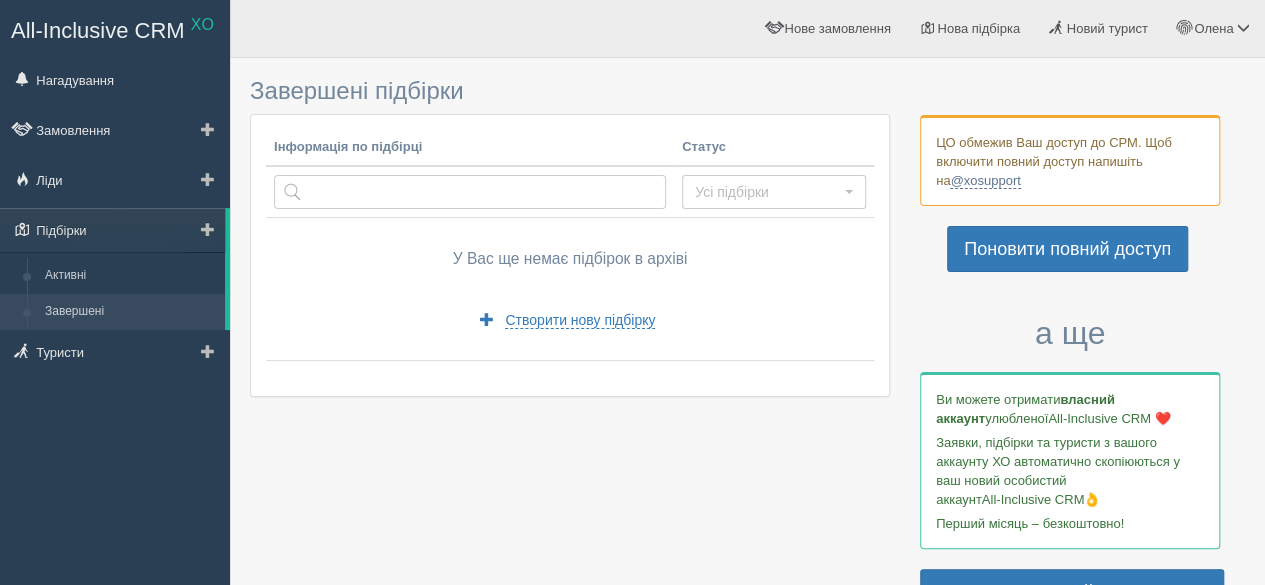 click at bounding box center [208, 229] 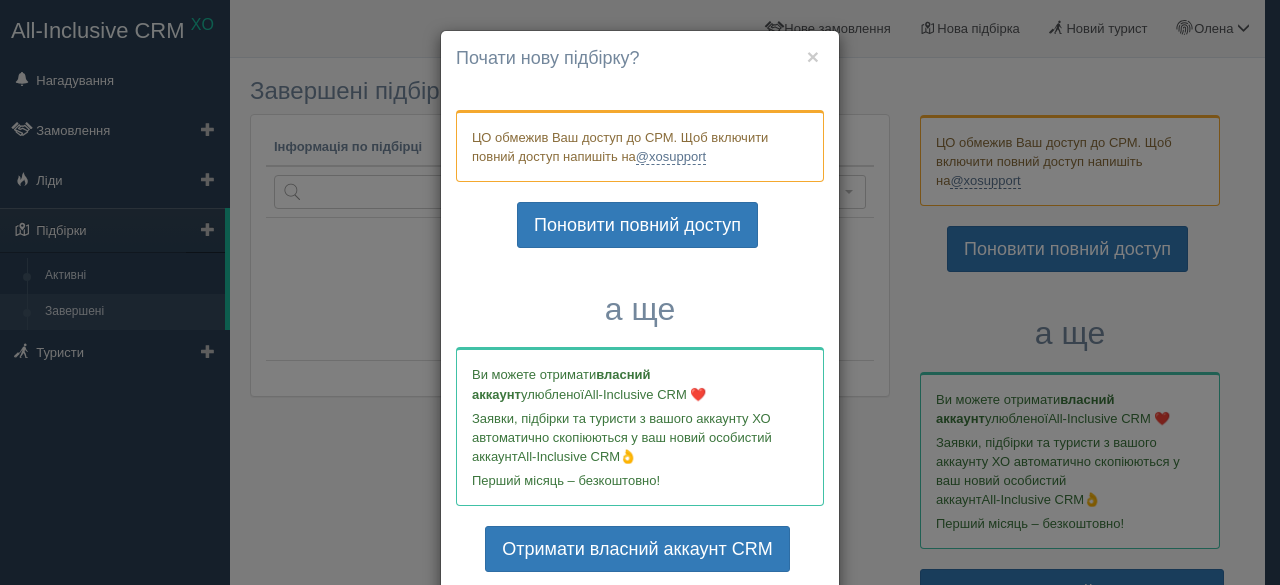 click on "×
Почати нову підбірку?
Додати готелі у нову підбірку?
ЦО обмежив Ваш доступ до СРМ.
Щоб включити повний доступ напишіть на  @xosupport
Поновити повний доступ
а ще
Ви можете отримати  власний аккаунт  улюбленої  All-Inclusive CRM ❤️
Заявки, підбірки та туристи з вашого аккаунту ХО автоматично скопіюються у ваш новий особистий аккаунт  All-Inclusive CRM👌
Перший місяць – безкоштовно!
Отримати власний аккаунт CRM" at bounding box center (640, 292) 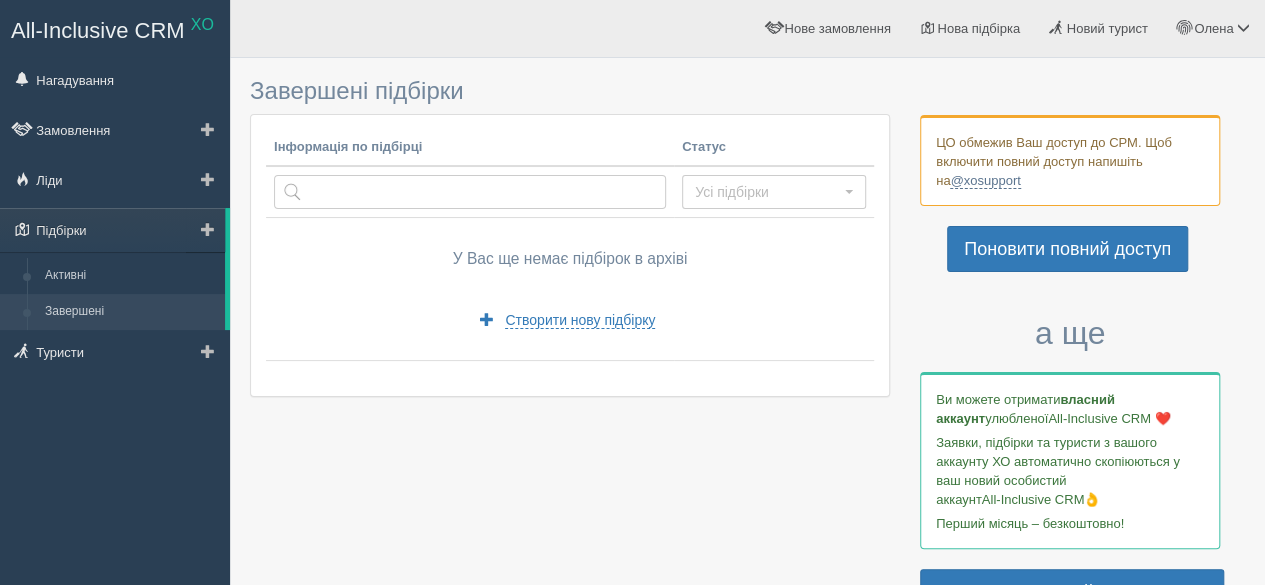 click at bounding box center [208, 229] 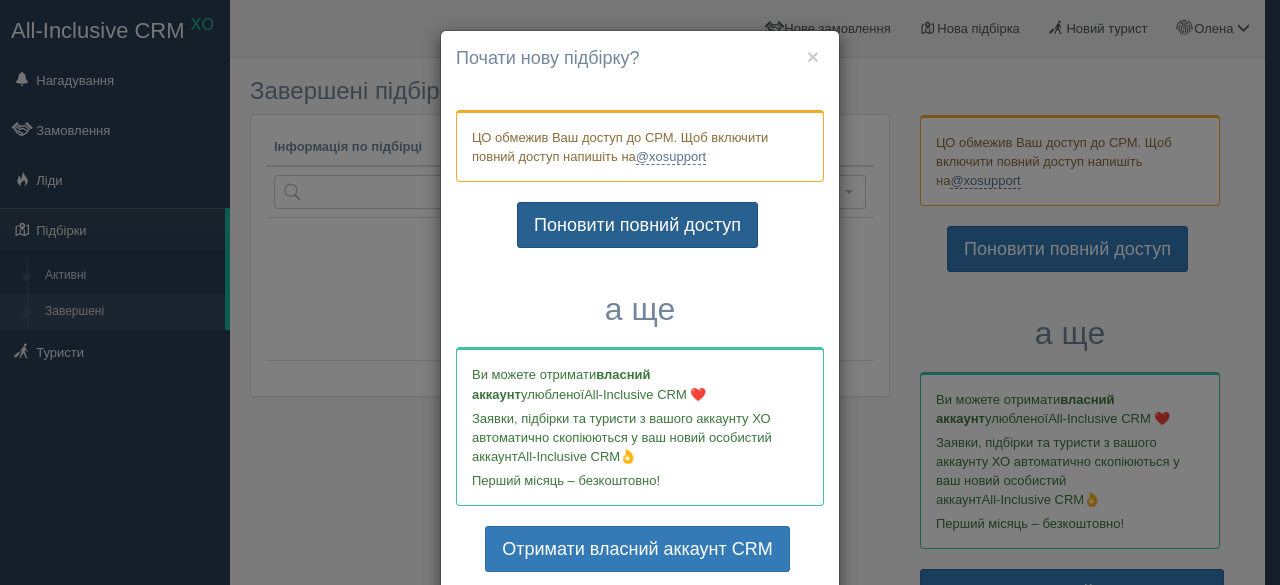 click on "Поновити повний доступ" at bounding box center [637, 225] 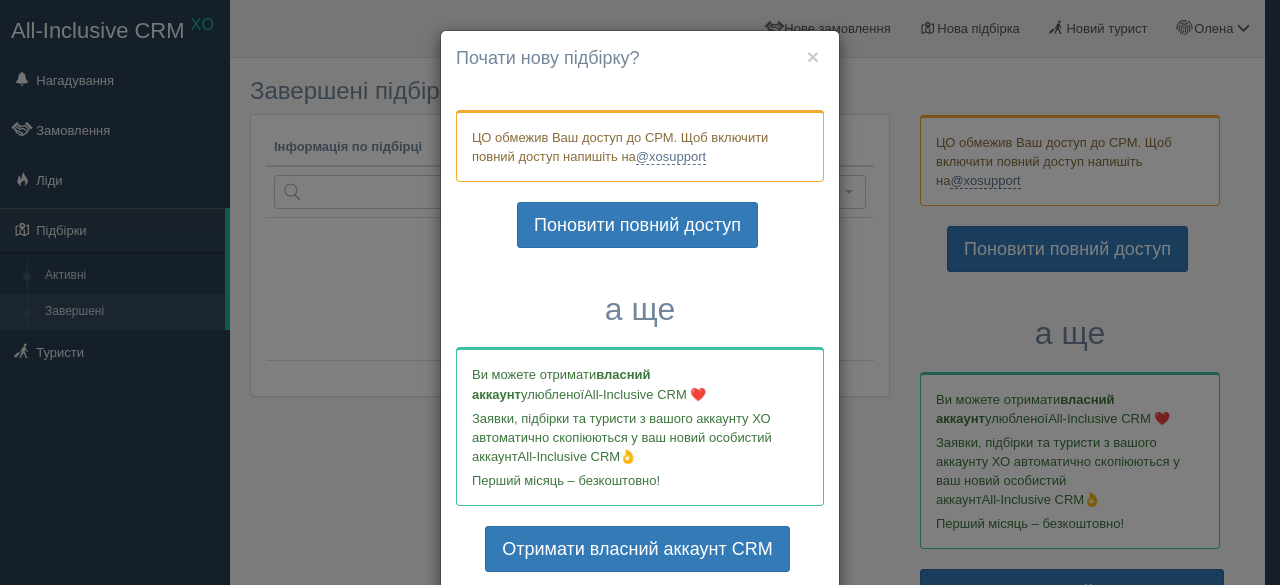 scroll, scrollTop: 63, scrollLeft: 0, axis: vertical 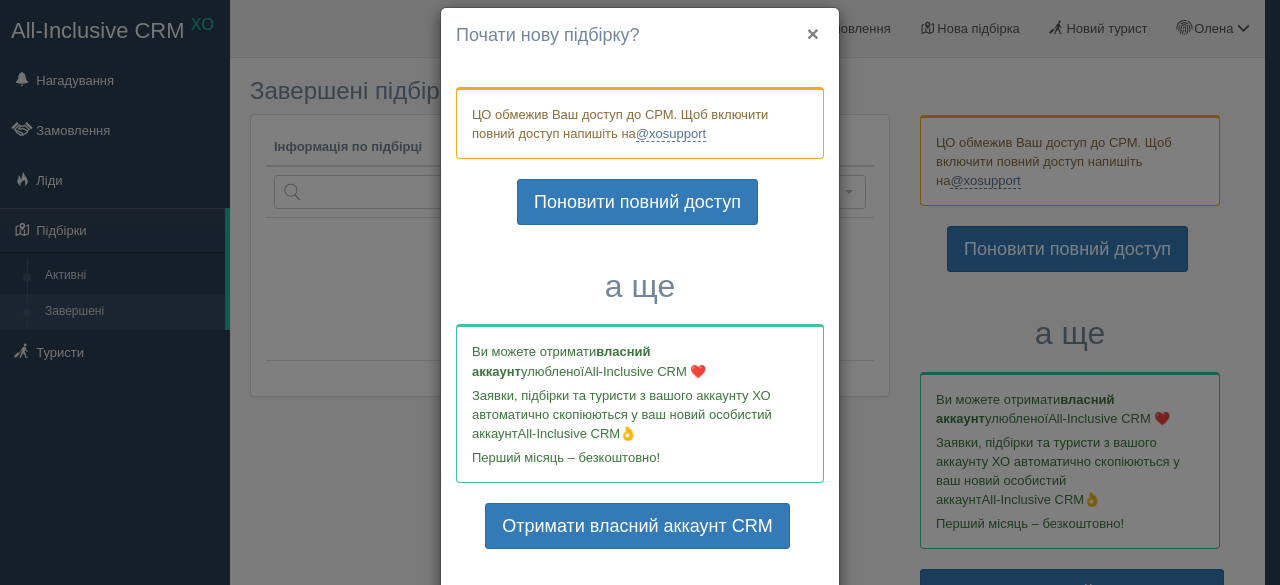 click on "×" at bounding box center [813, 33] 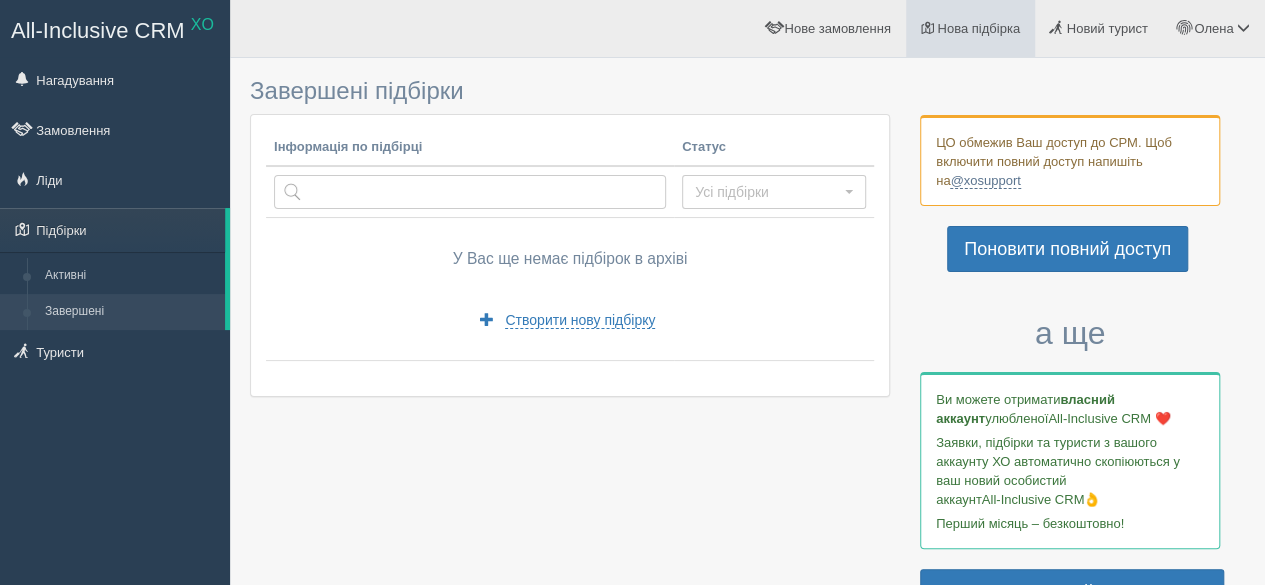 click on "Нова підбірка" at bounding box center (978, 28) 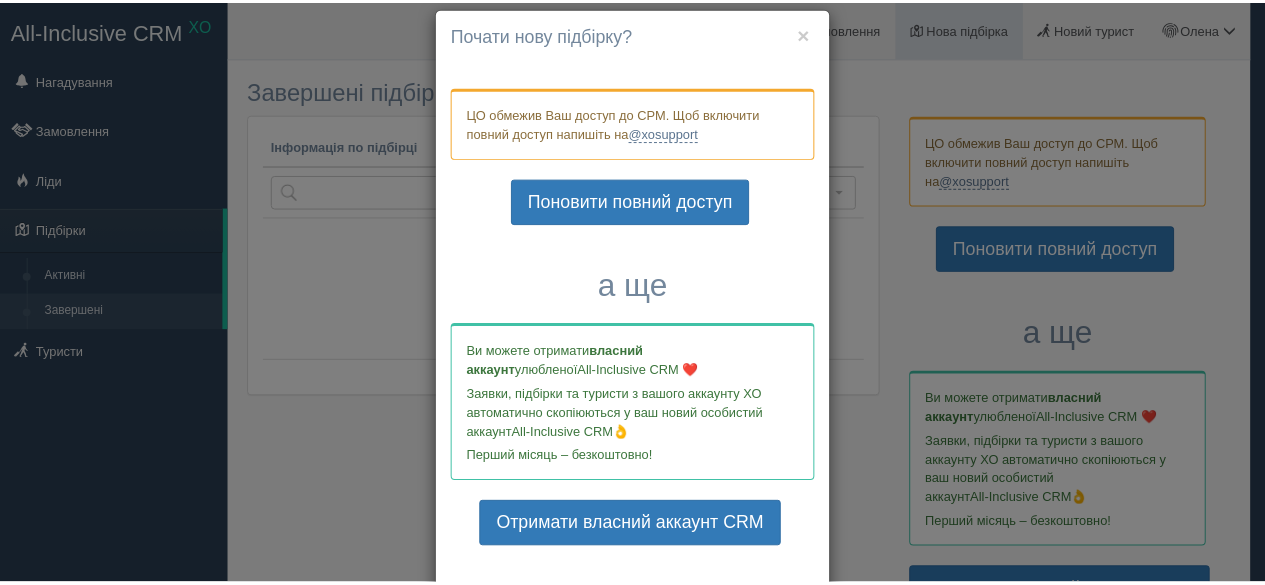 scroll, scrollTop: 0, scrollLeft: 0, axis: both 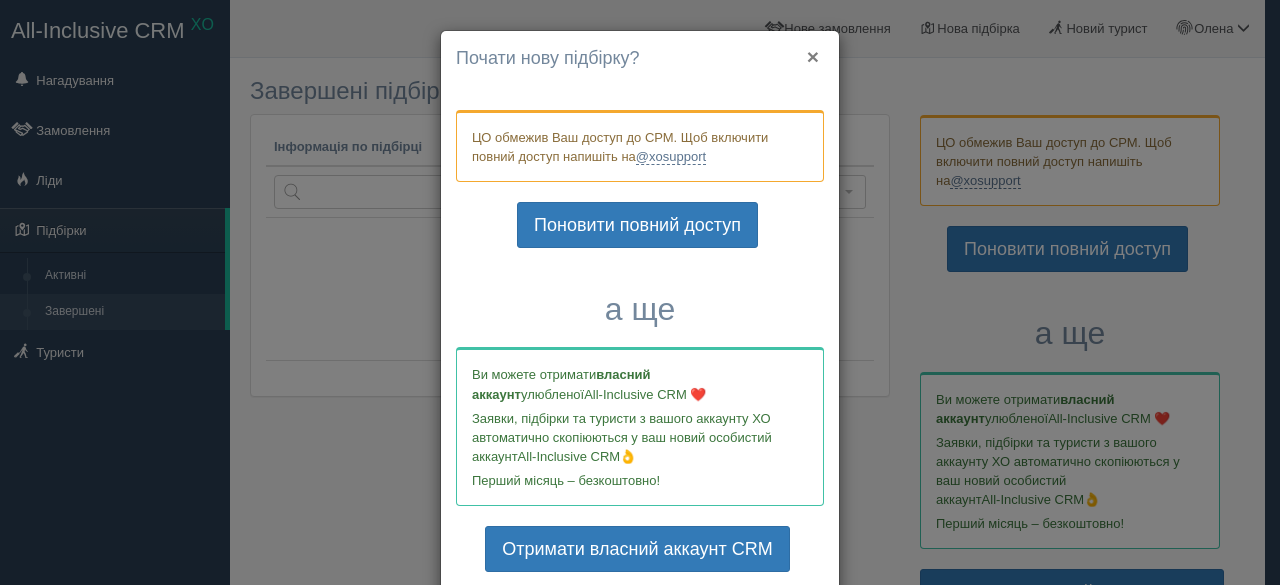 click on "×" at bounding box center [813, 56] 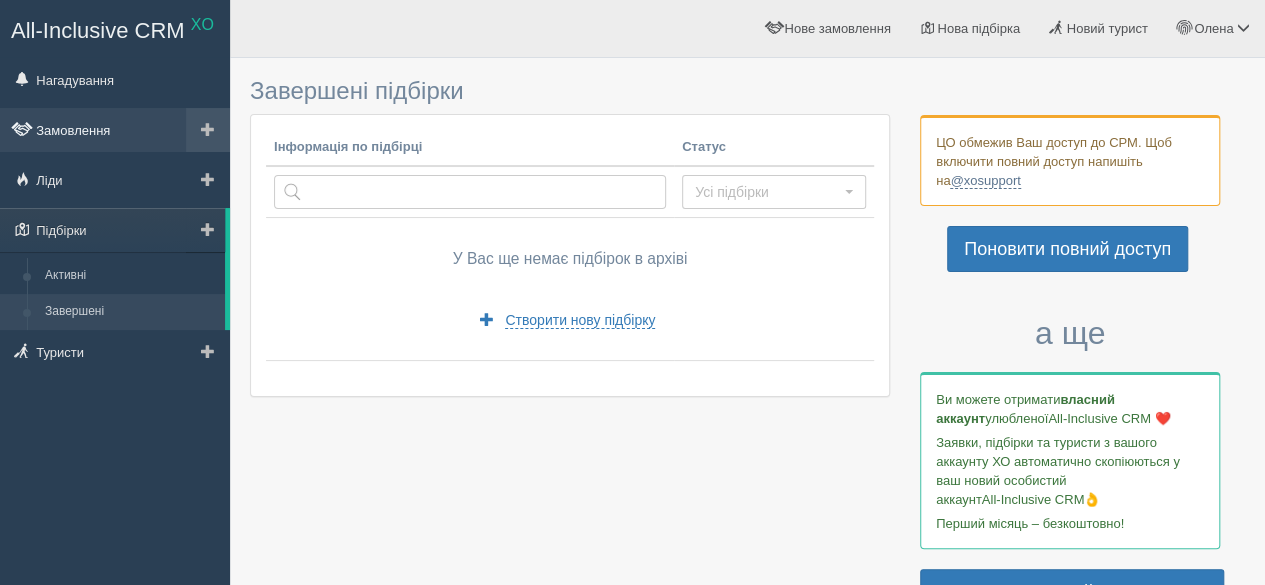 click on "Замовлення" at bounding box center [115, 130] 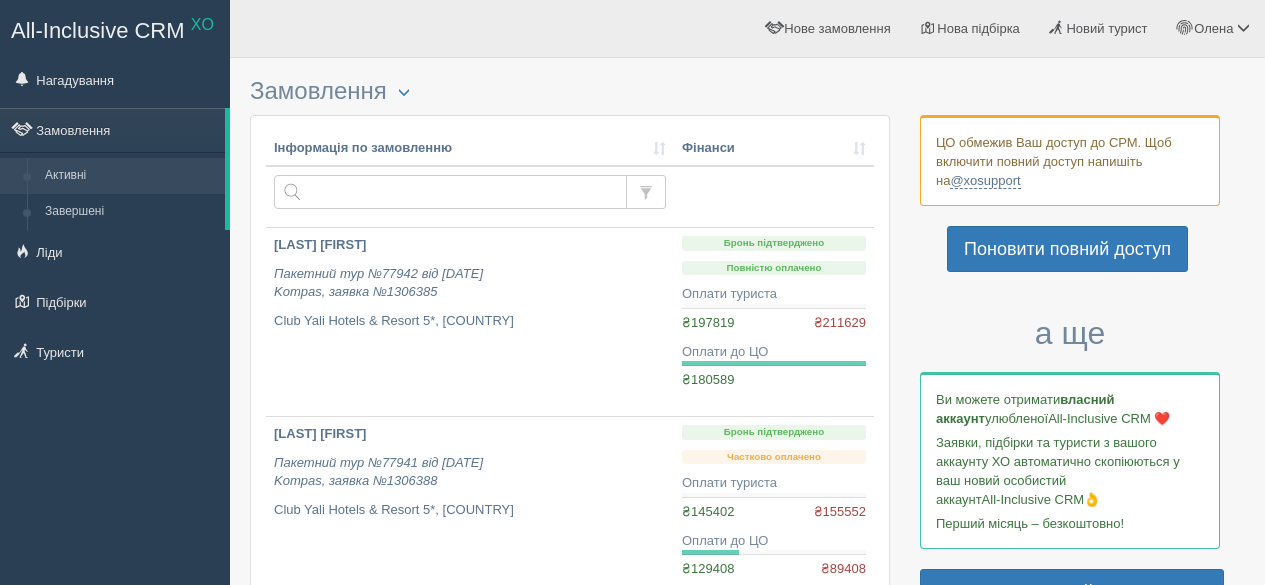 scroll, scrollTop: 0, scrollLeft: 0, axis: both 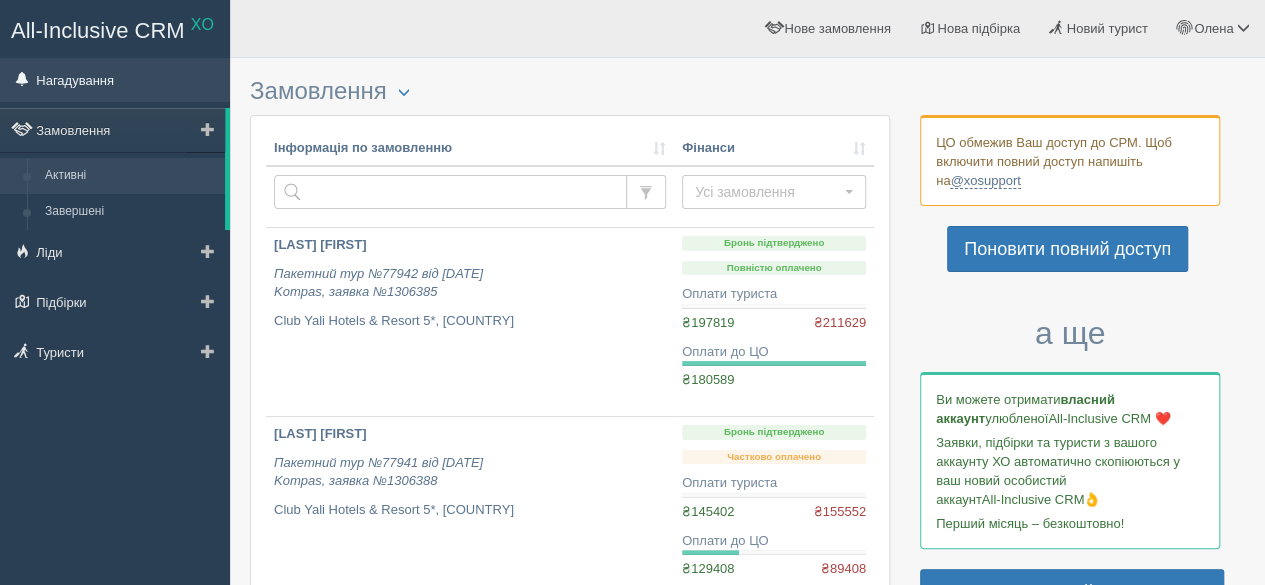 click on "Нагадування" at bounding box center (115, 80) 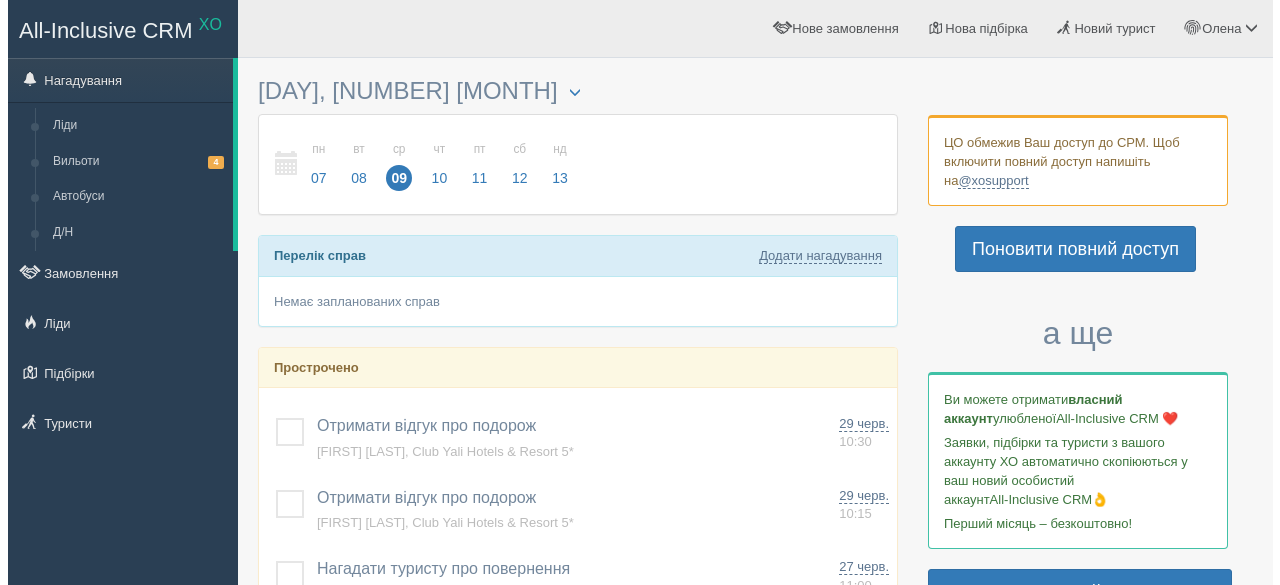 scroll, scrollTop: 0, scrollLeft: 0, axis: both 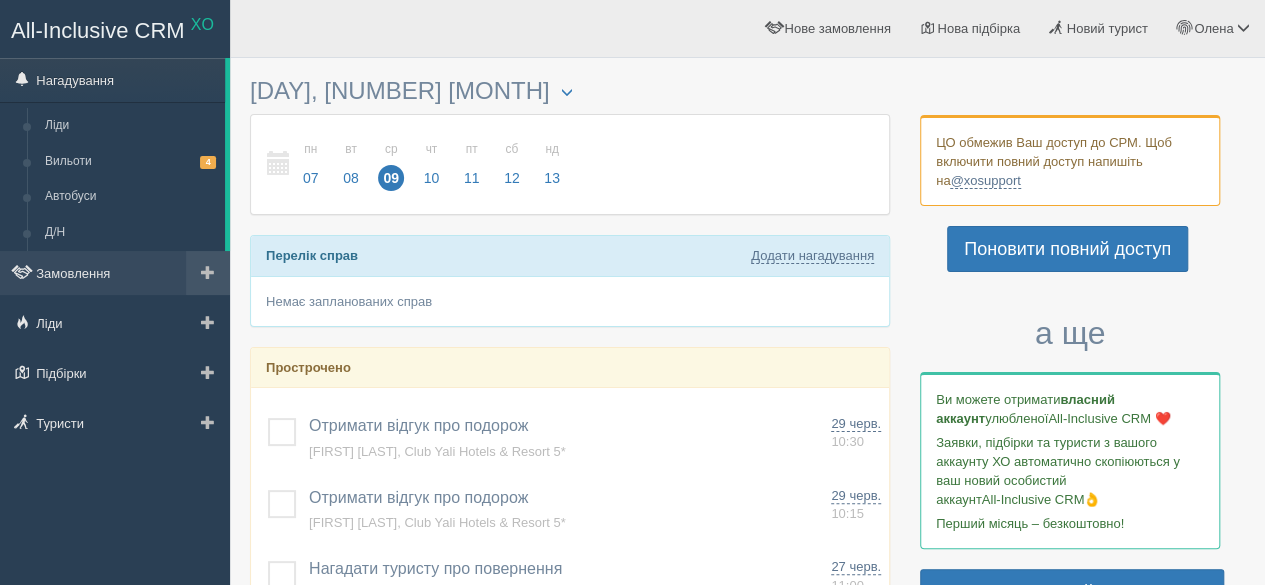 click at bounding box center [208, 272] 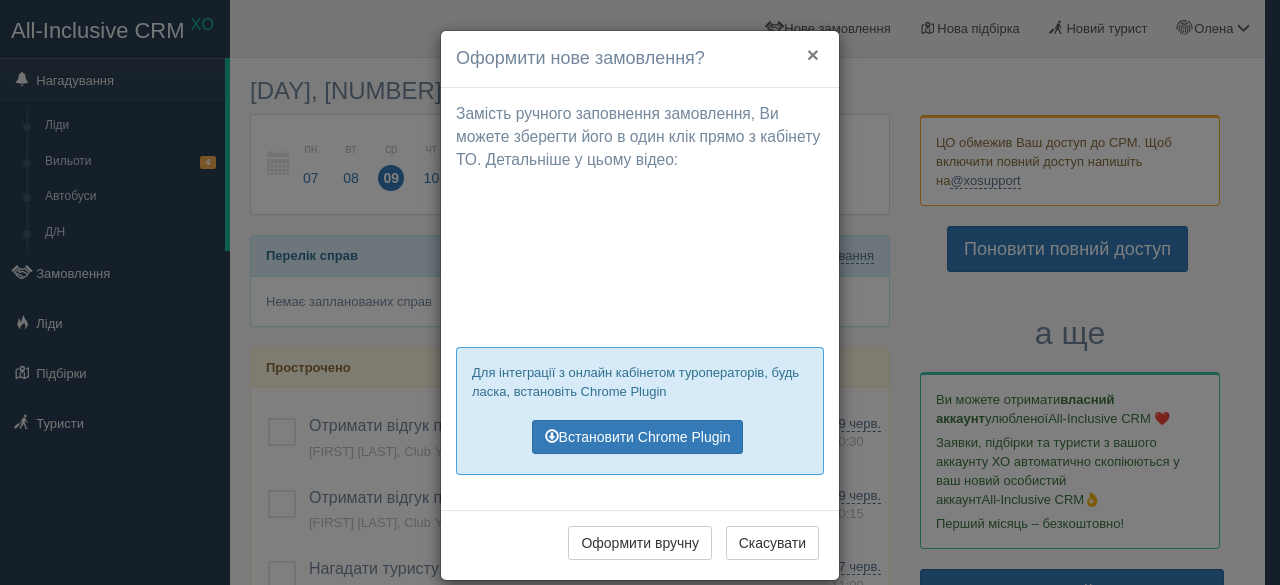click on "×" at bounding box center [813, 54] 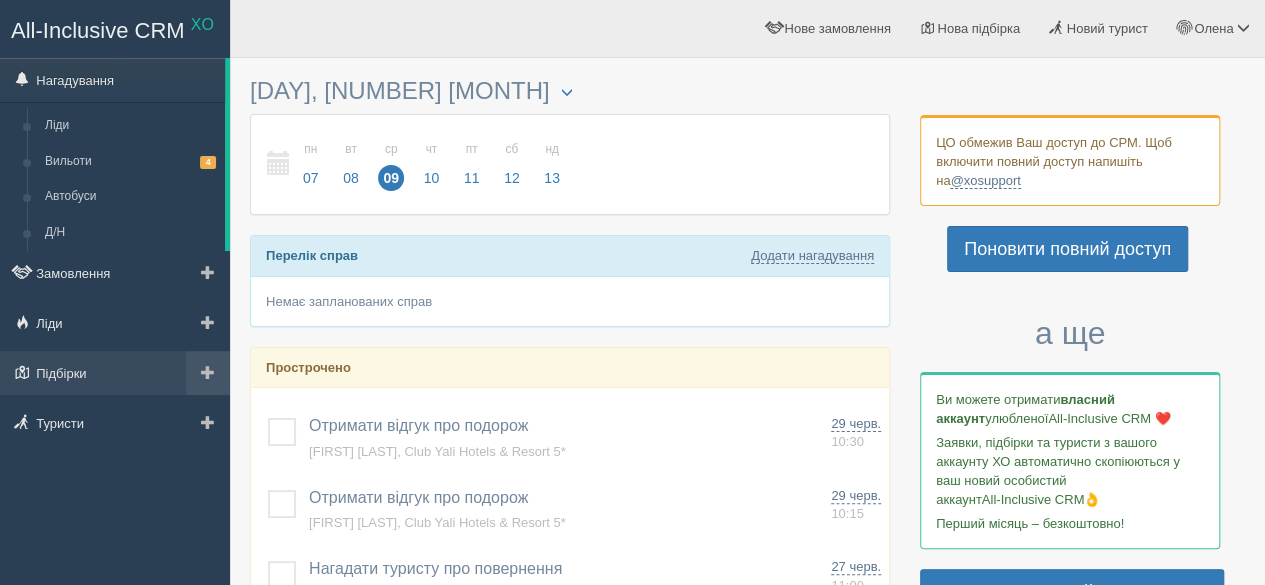 click at bounding box center (208, 272) 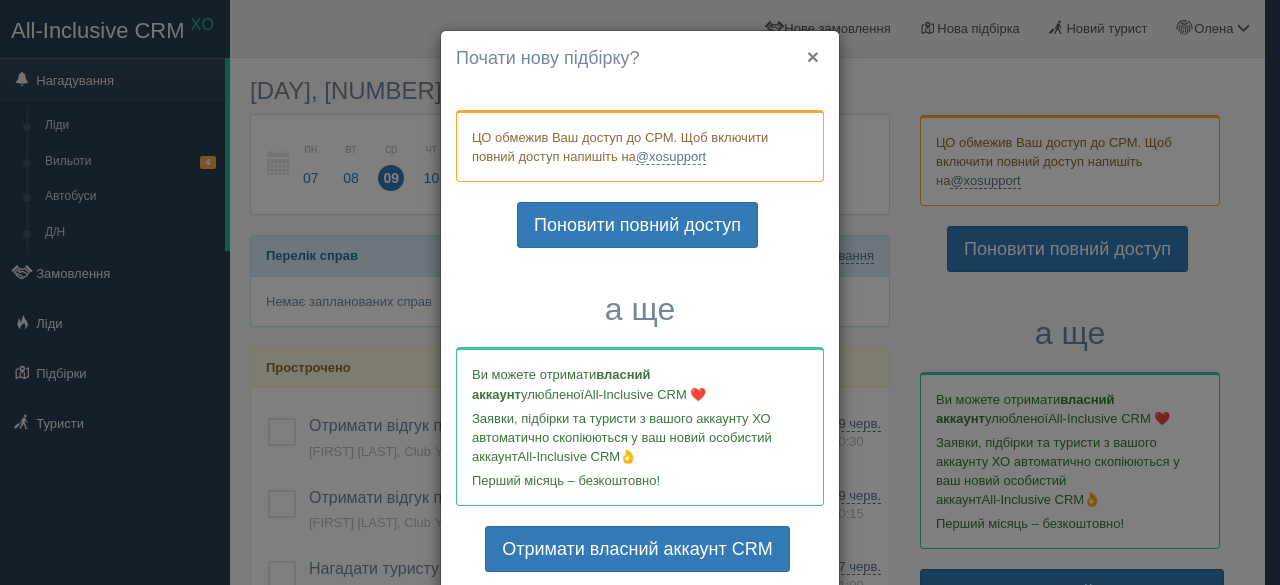 click on "×" at bounding box center [813, 56] 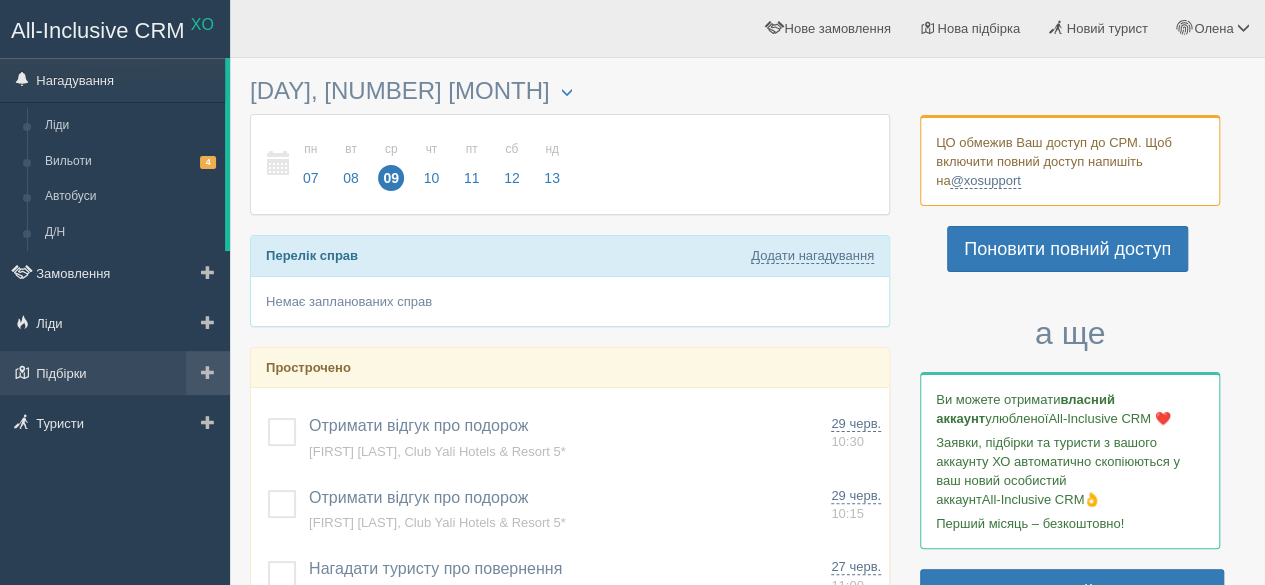 click at bounding box center [208, 273] 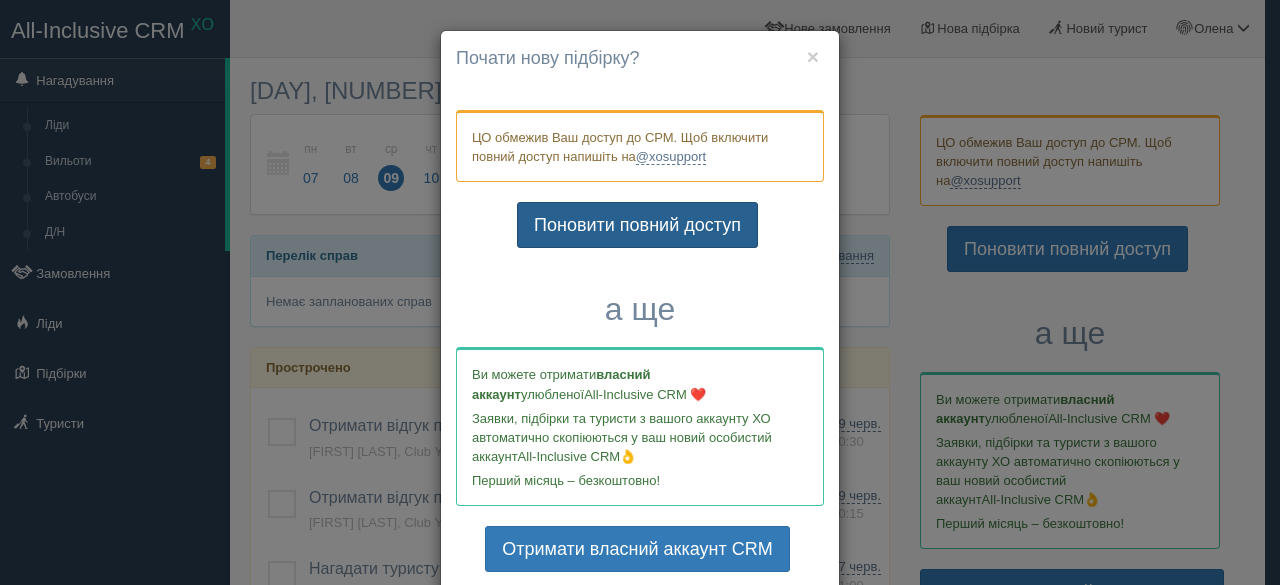 click on "Поновити повний доступ" at bounding box center (637, 225) 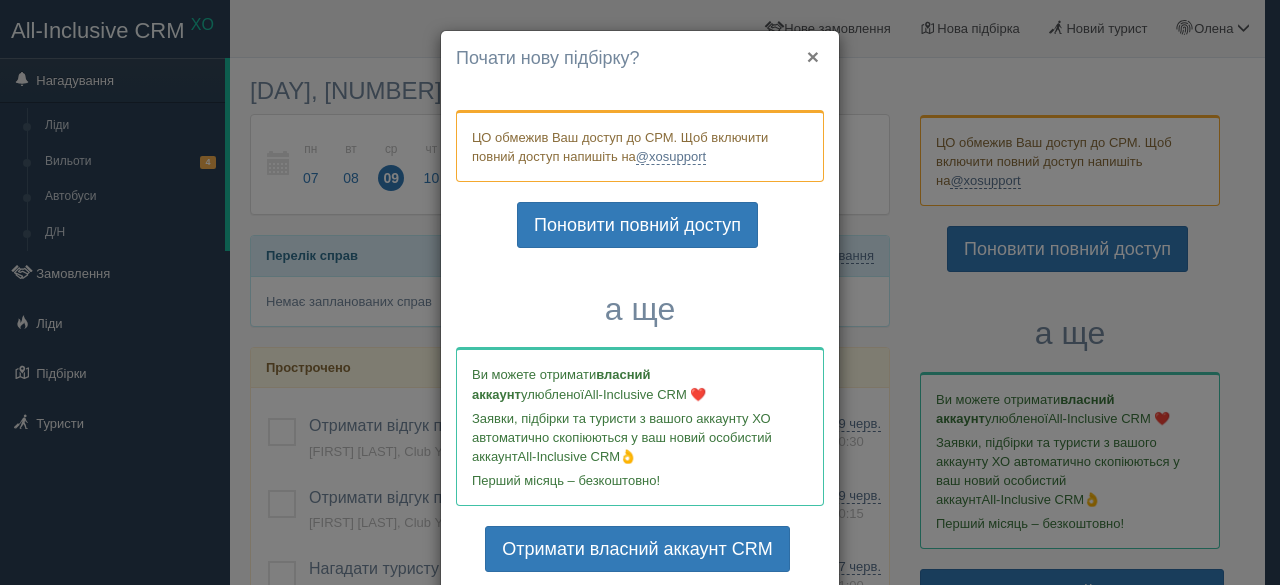 click on "×" at bounding box center (813, 56) 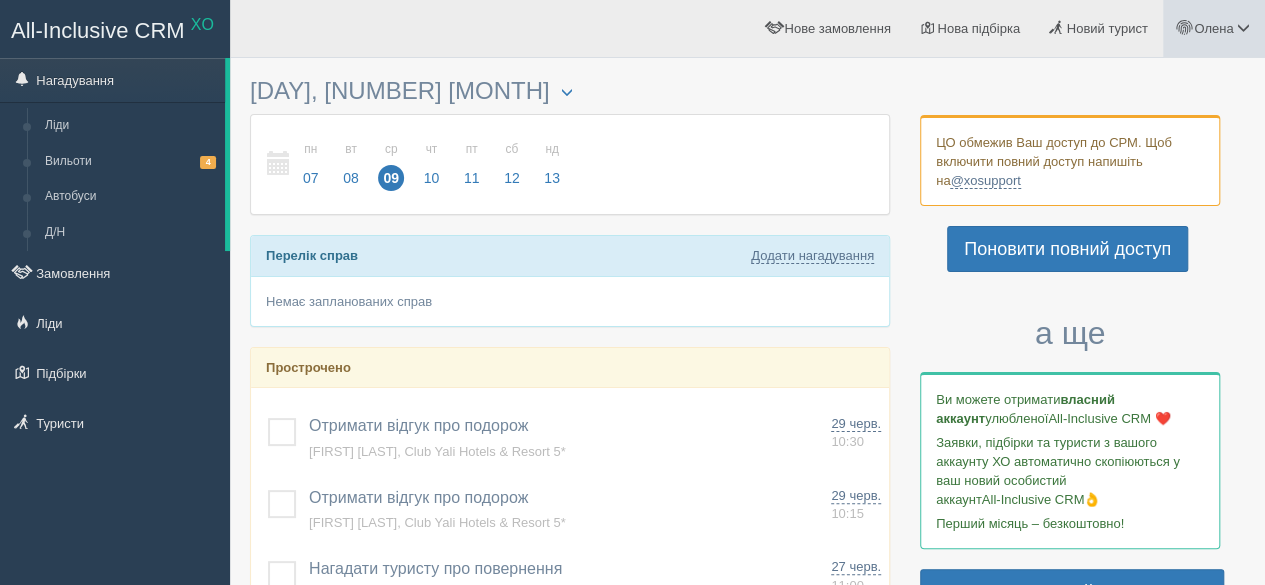 click at bounding box center (1243, 27) 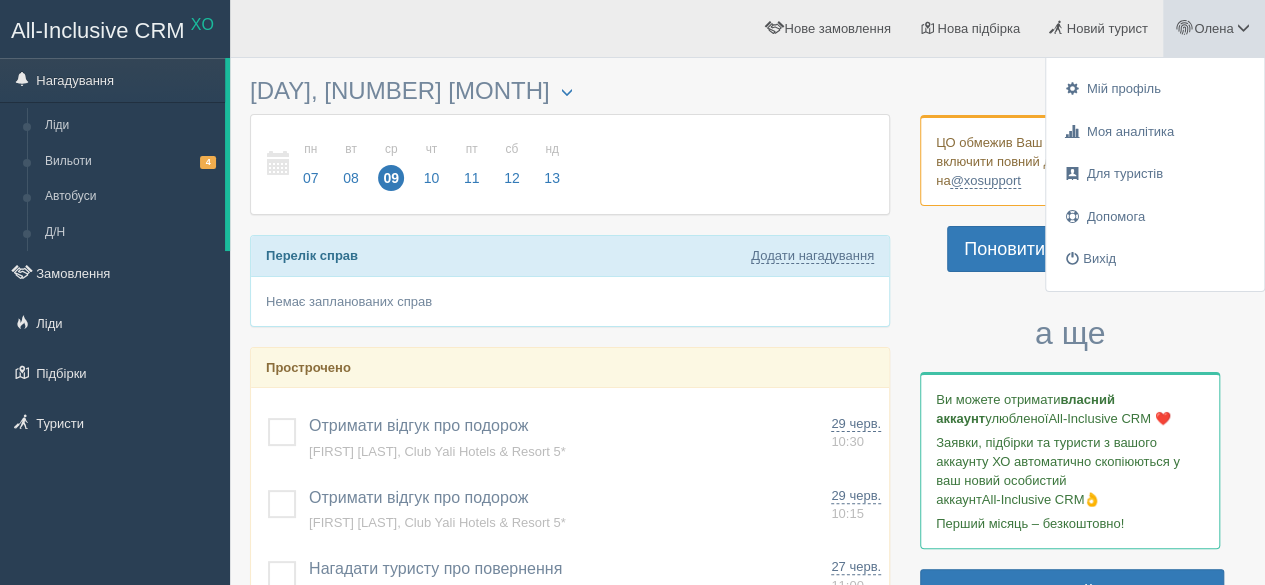 click at bounding box center [747, 854] 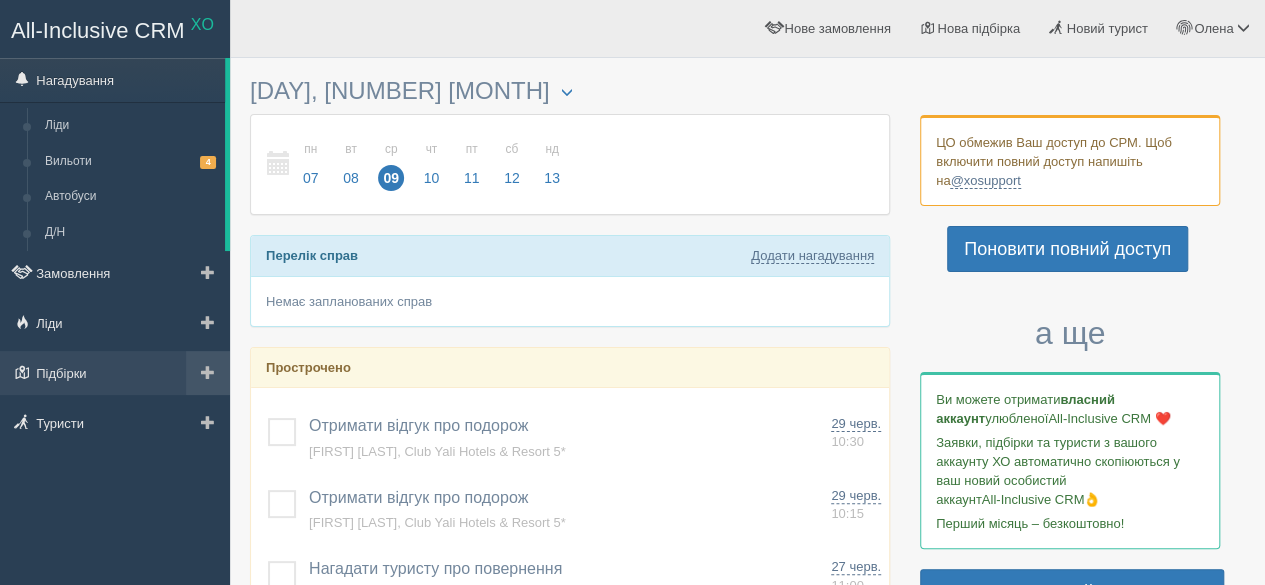 click at bounding box center [208, 272] 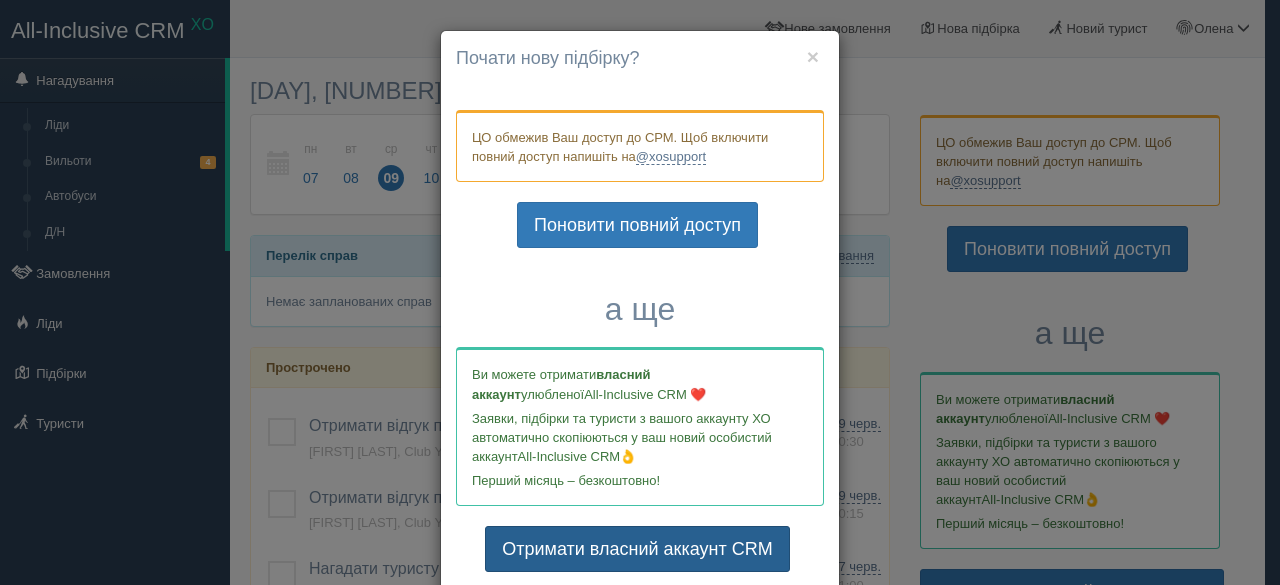click on "Отримати власний аккаунт CRM" at bounding box center (637, 549) 